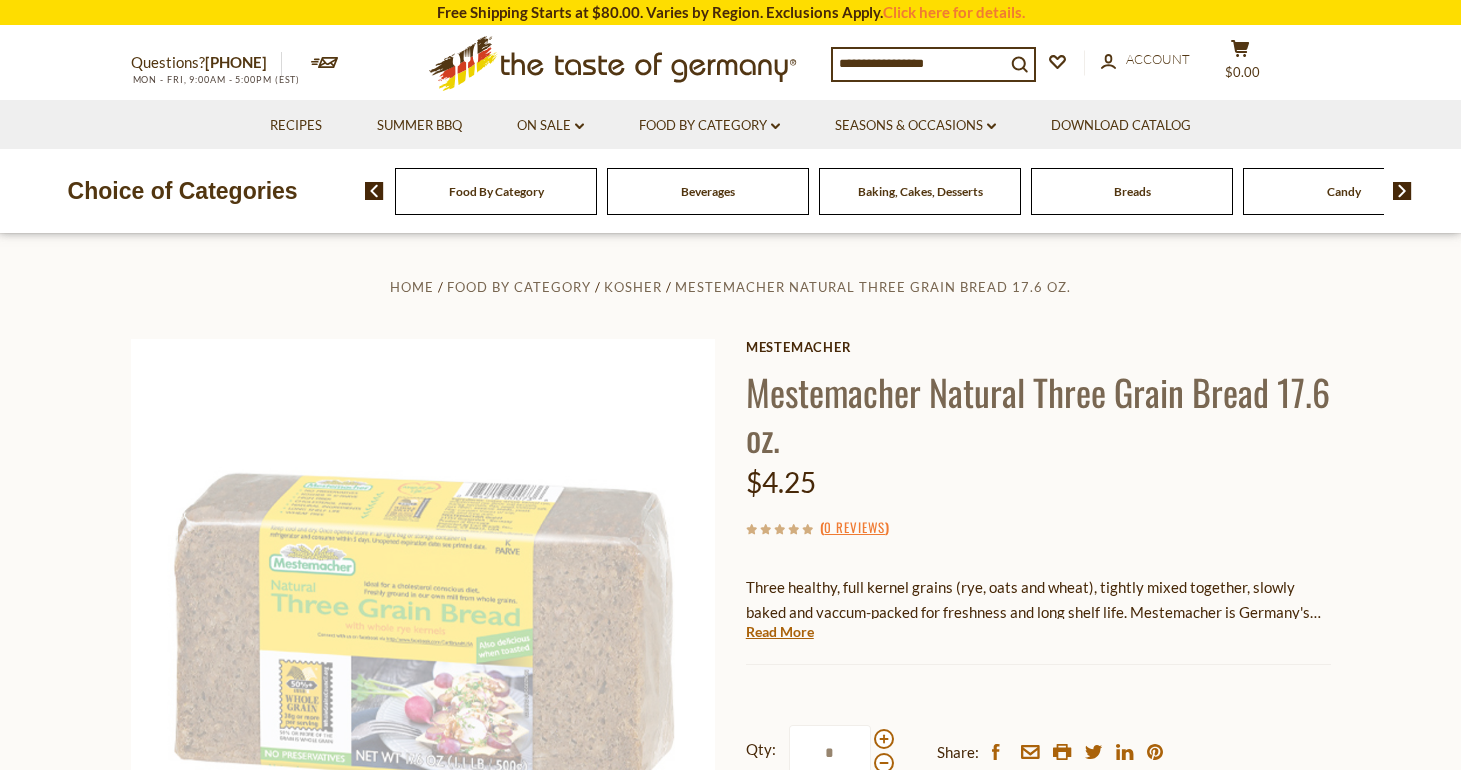 scroll, scrollTop: 0, scrollLeft: 0, axis: both 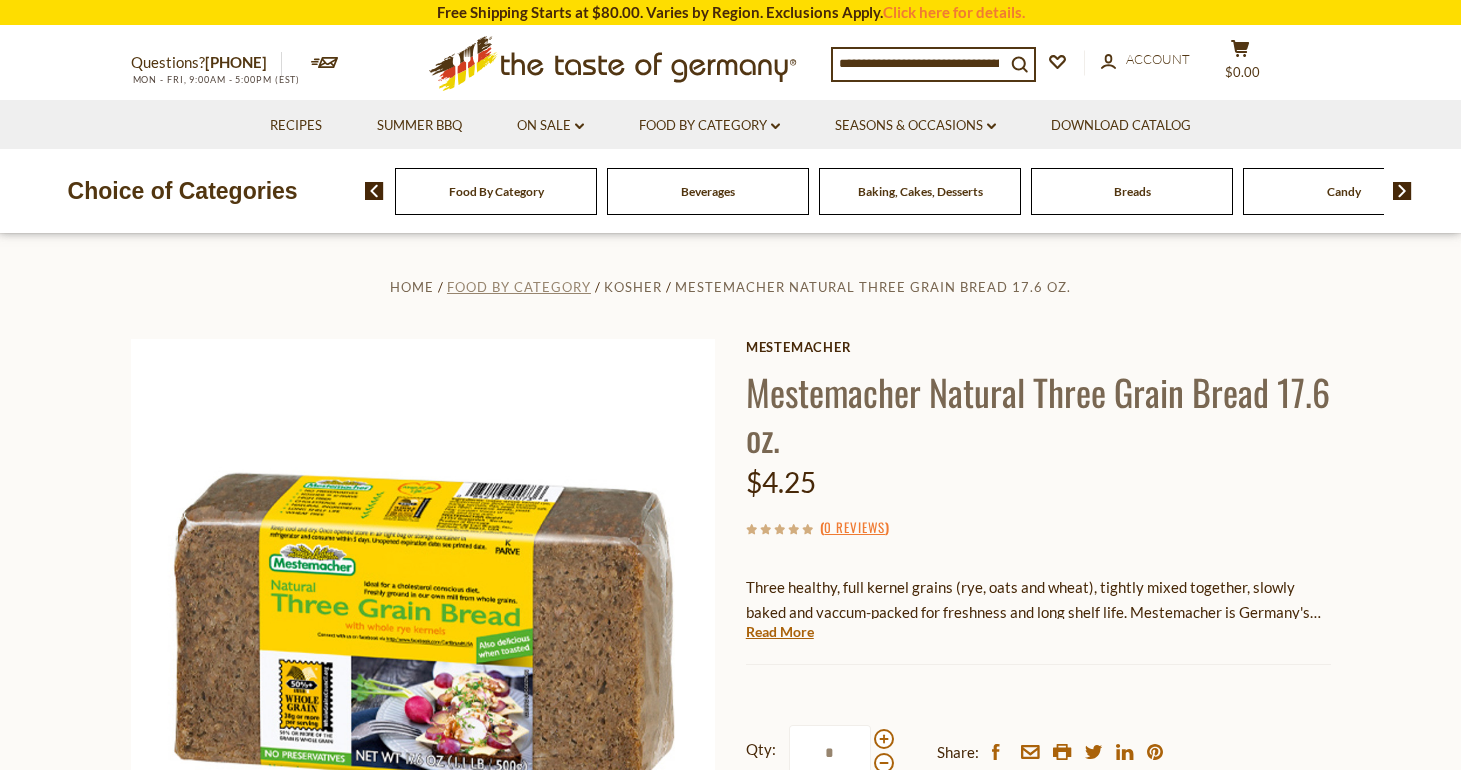 click on "Food By Category" at bounding box center [519, 287] 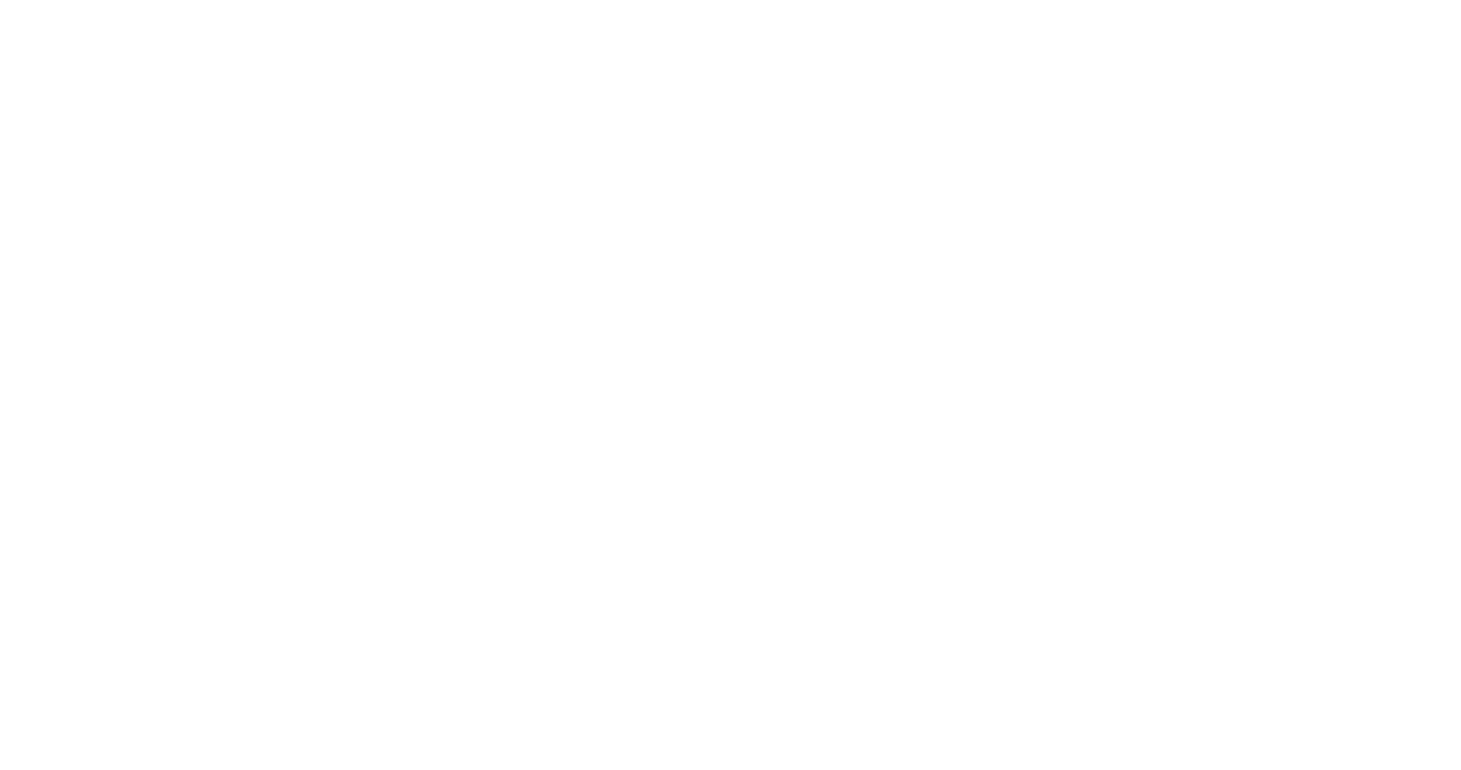 scroll, scrollTop: 0, scrollLeft: 0, axis: both 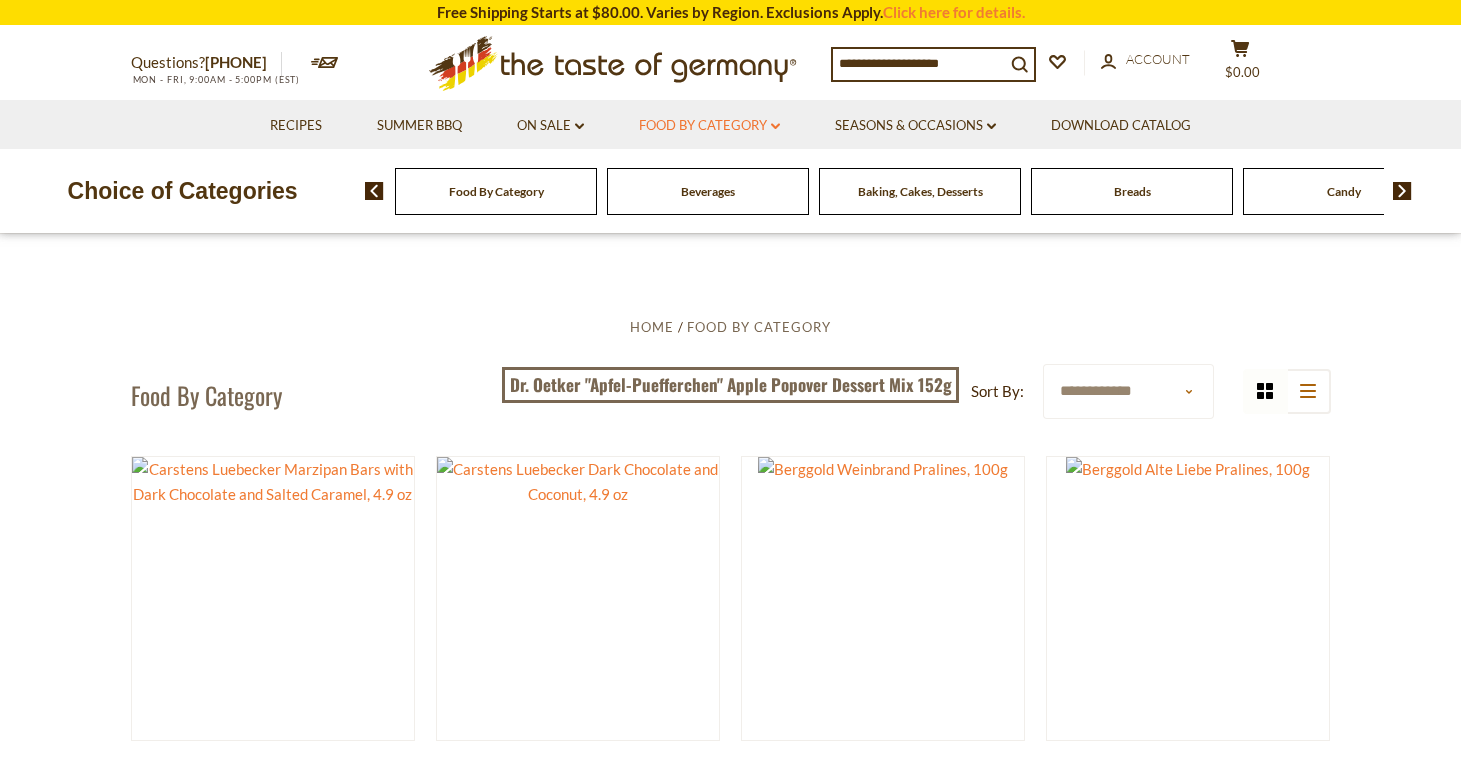 click 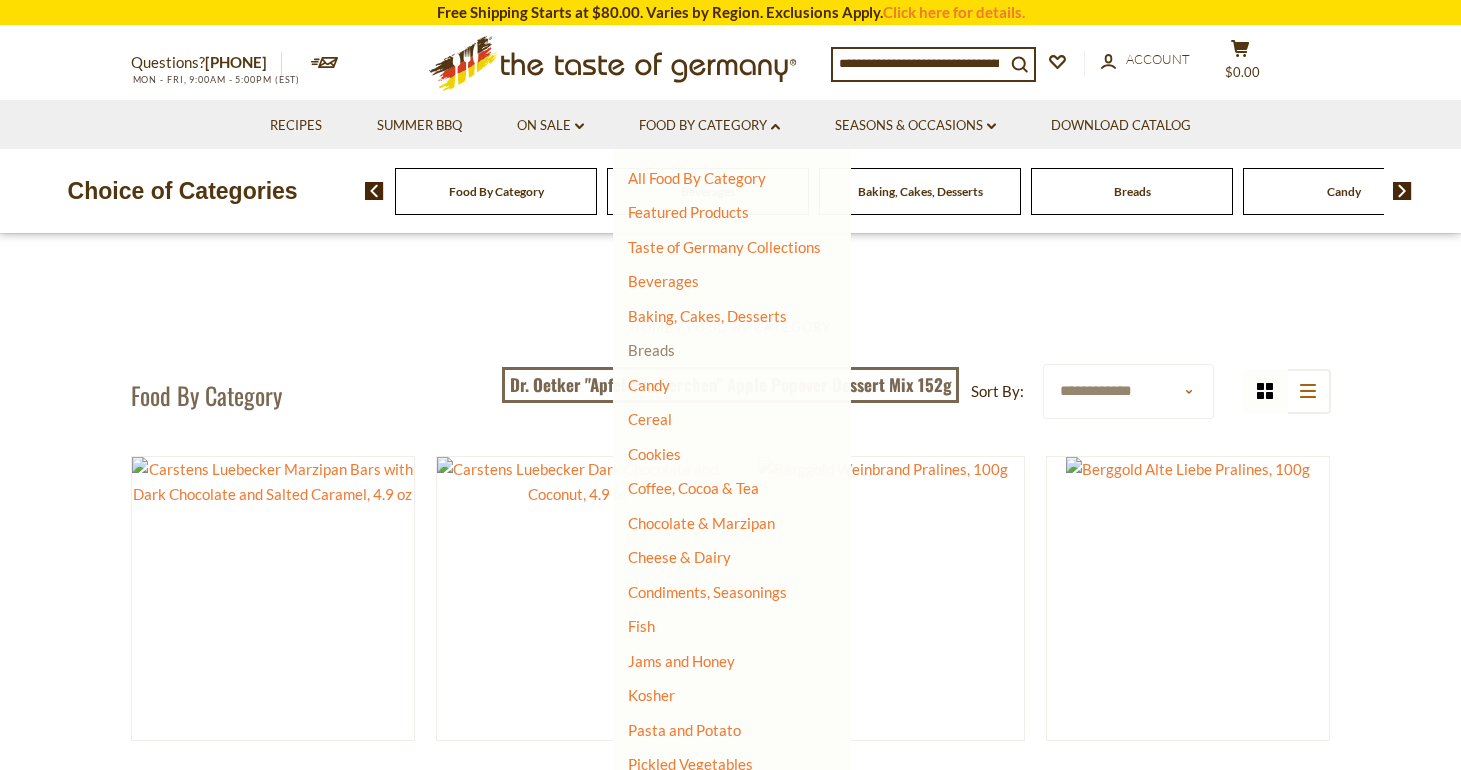 click on "Breads" at bounding box center (651, 350) 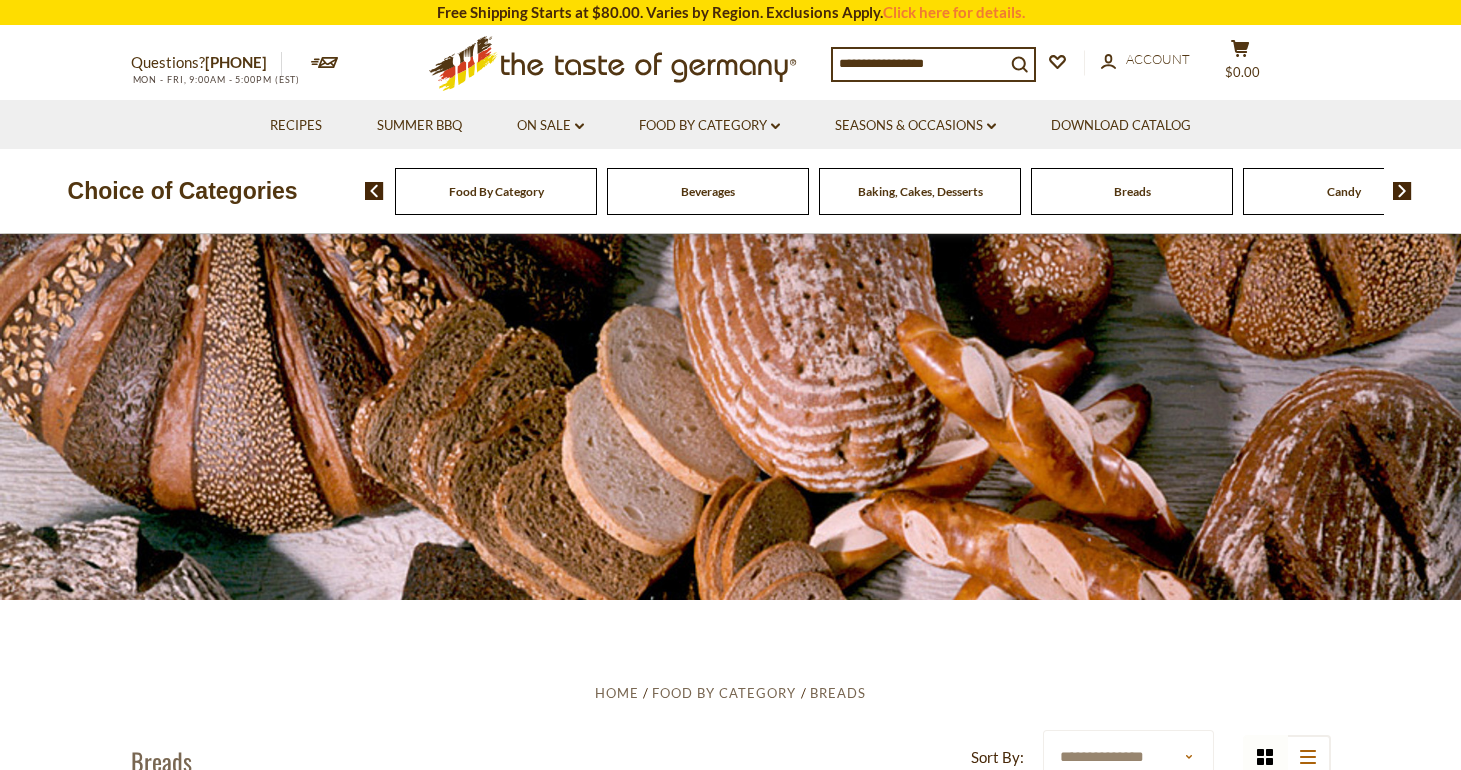 scroll, scrollTop: 0, scrollLeft: 0, axis: both 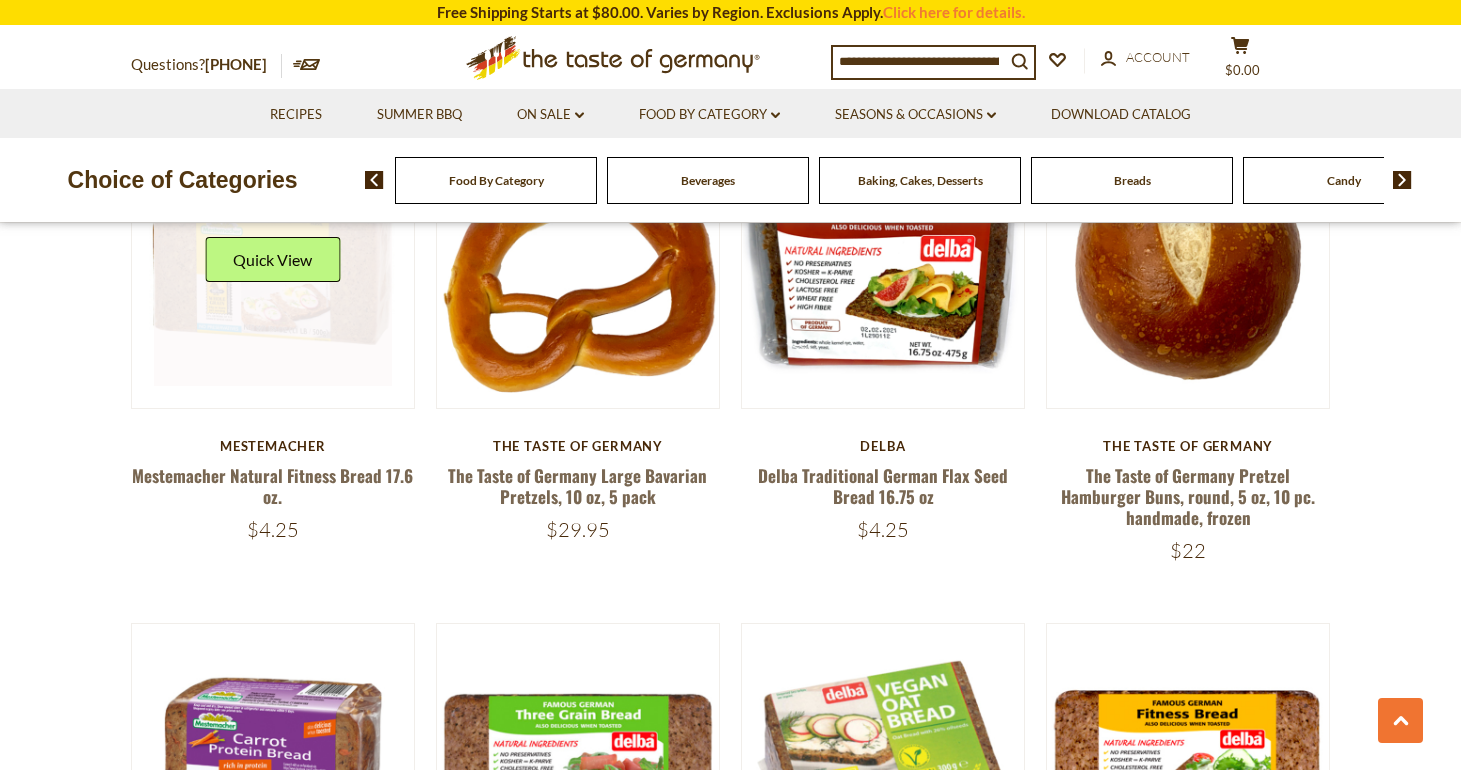 click at bounding box center [273, 267] 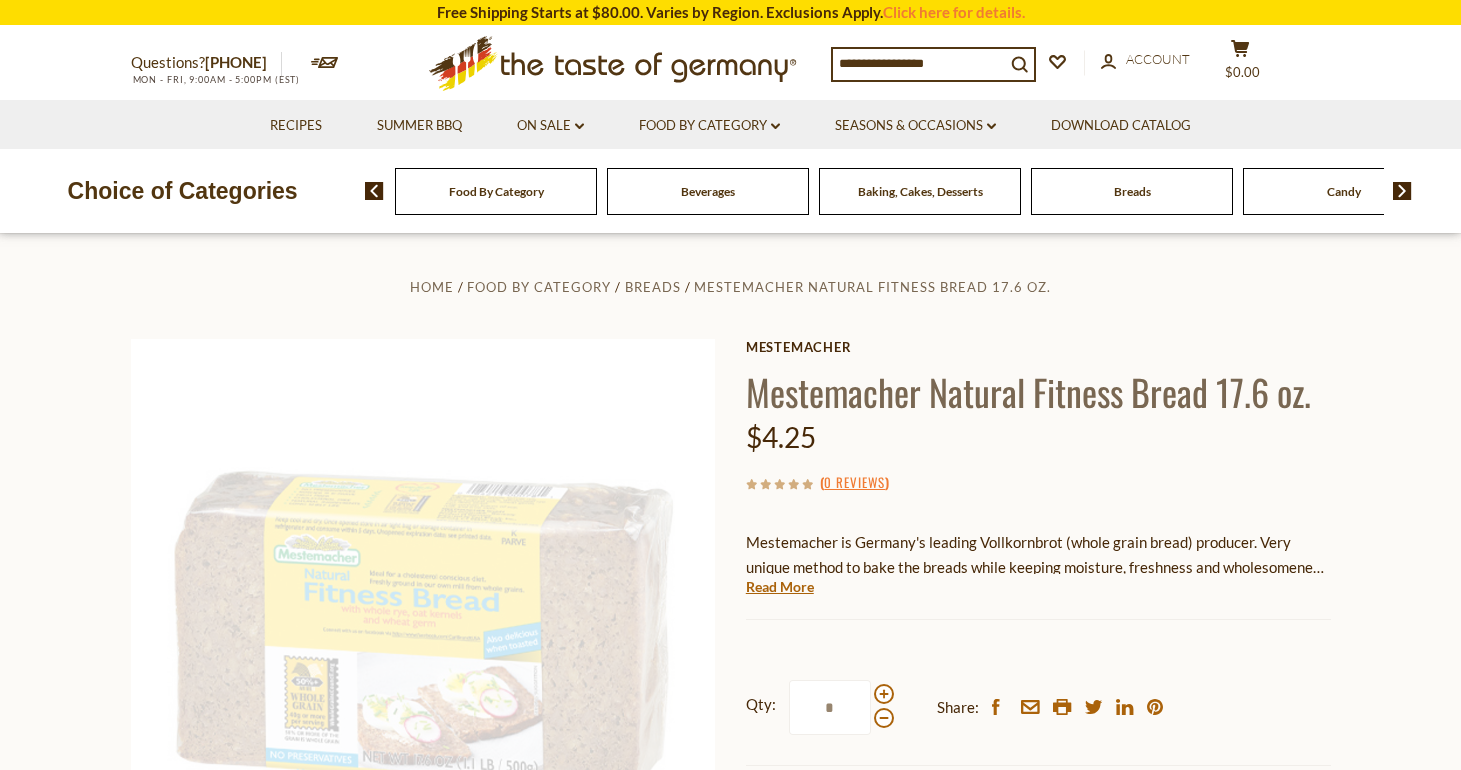 scroll, scrollTop: 0, scrollLeft: 0, axis: both 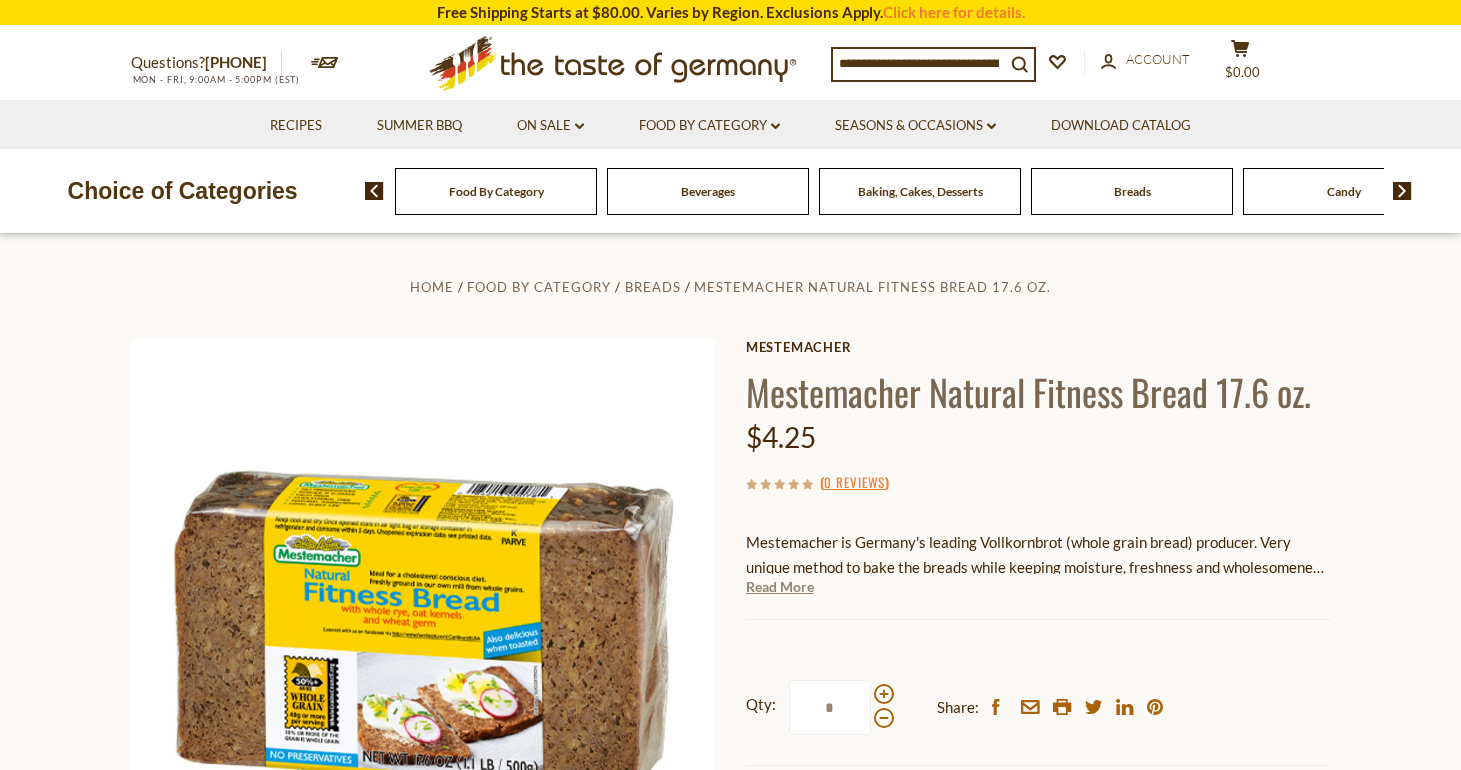 click on "Read More" at bounding box center [780, 587] 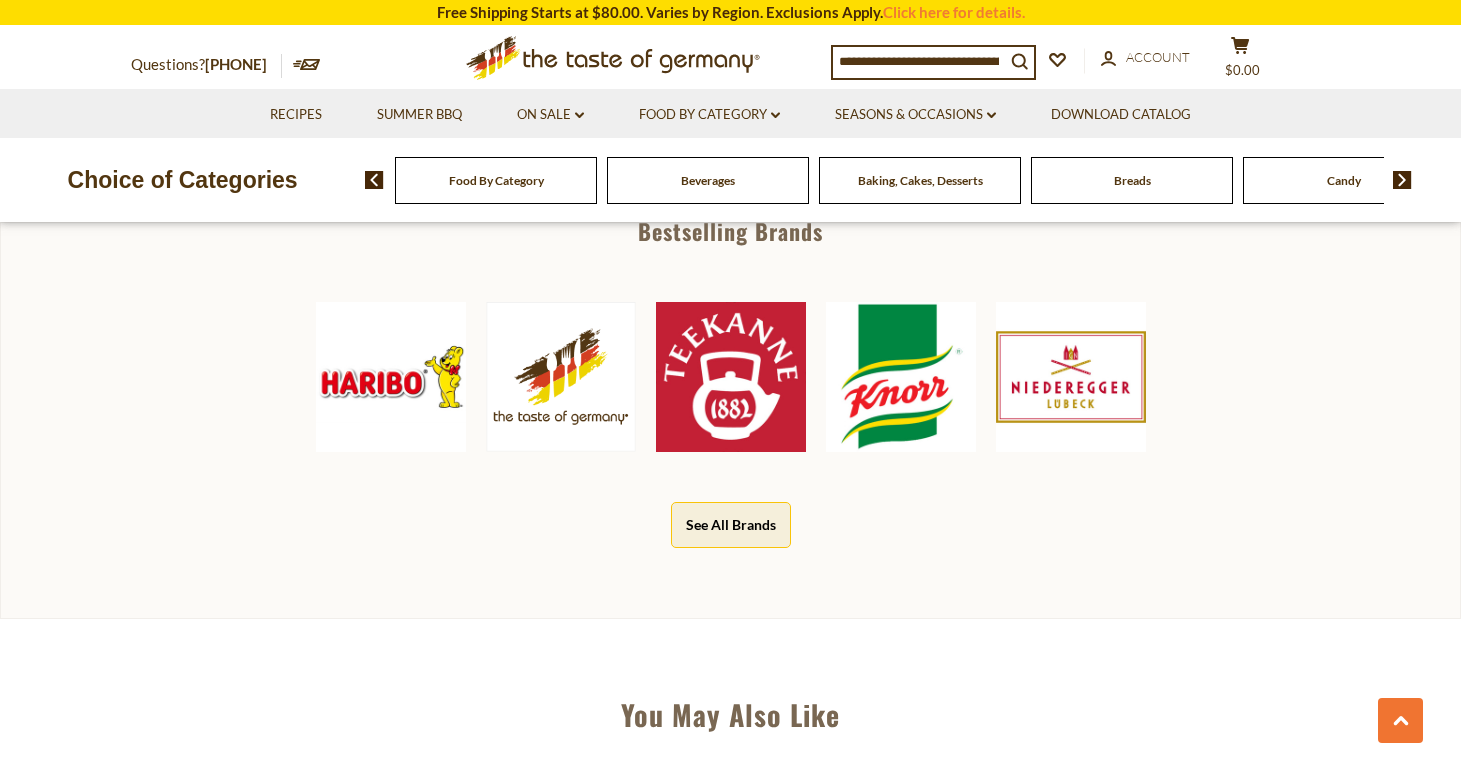 scroll, scrollTop: 956, scrollLeft: 0, axis: vertical 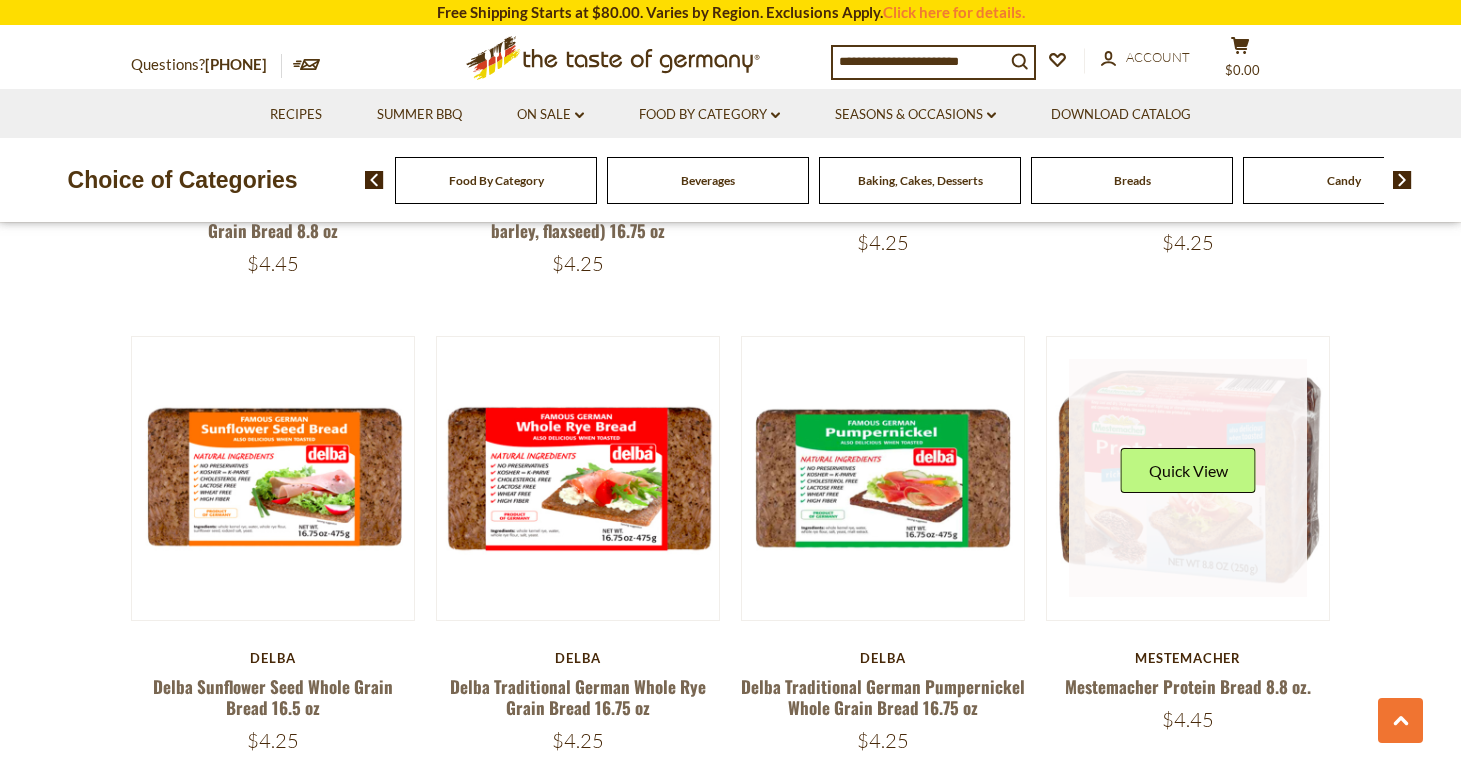 click at bounding box center [1188, 478] 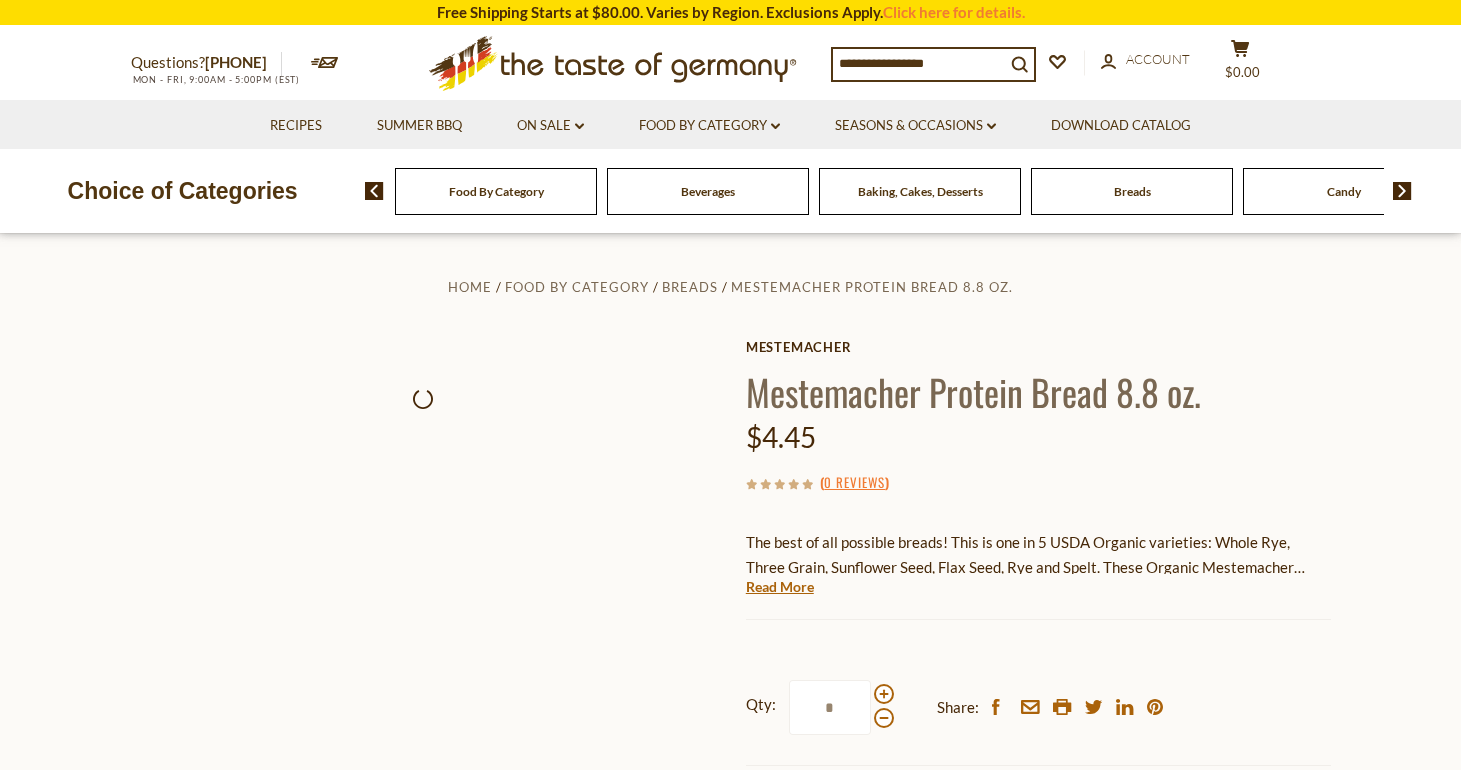 scroll, scrollTop: 0, scrollLeft: 0, axis: both 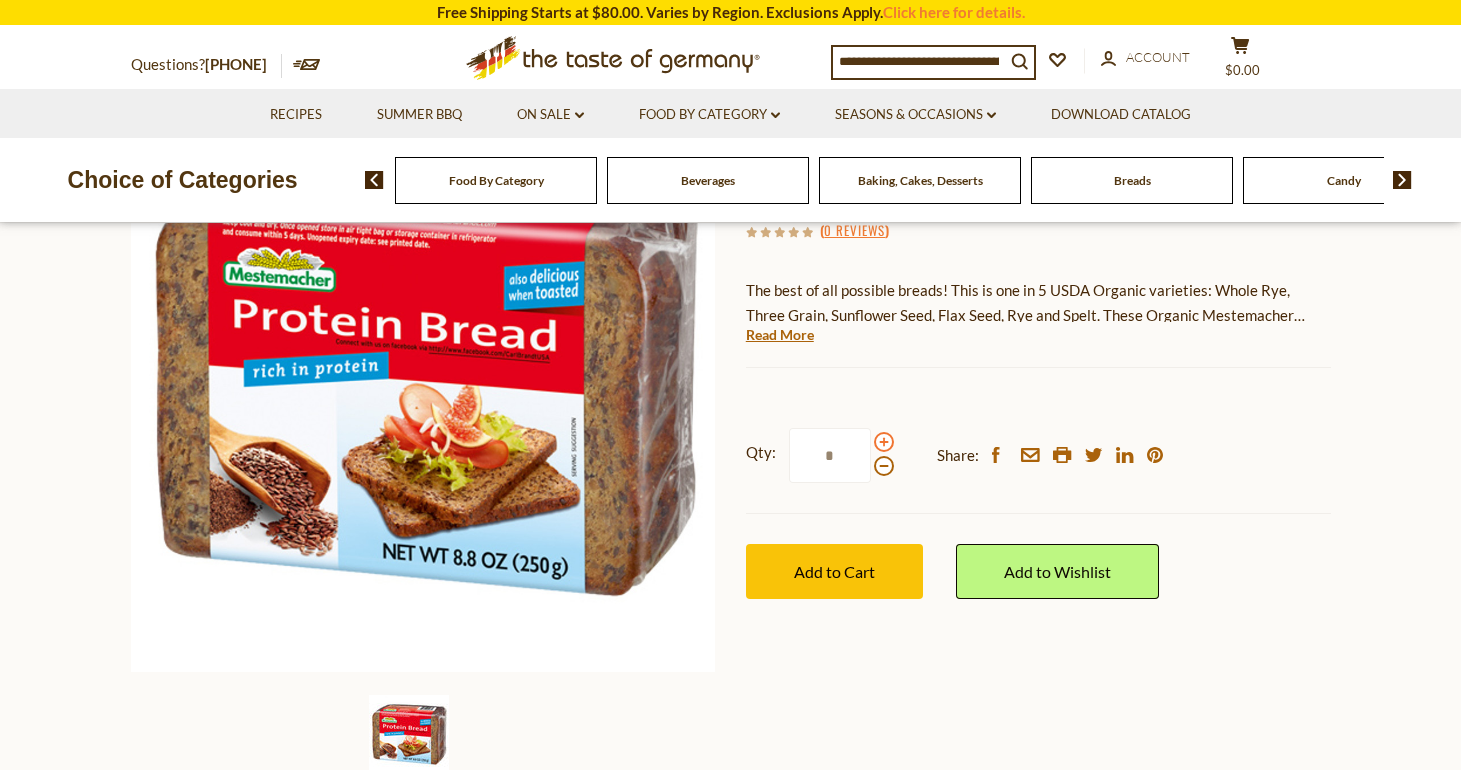 click at bounding box center [884, 442] 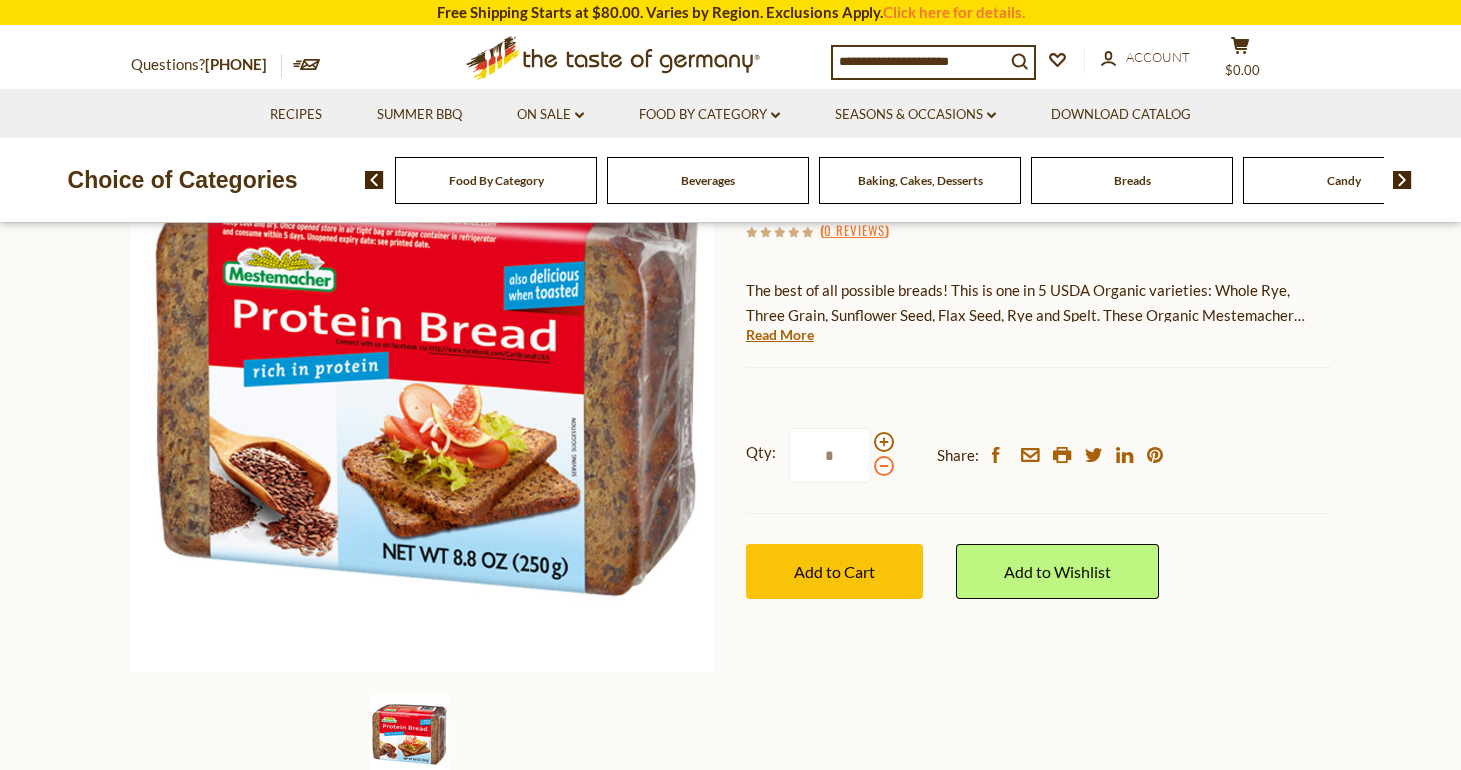 click at bounding box center [884, 466] 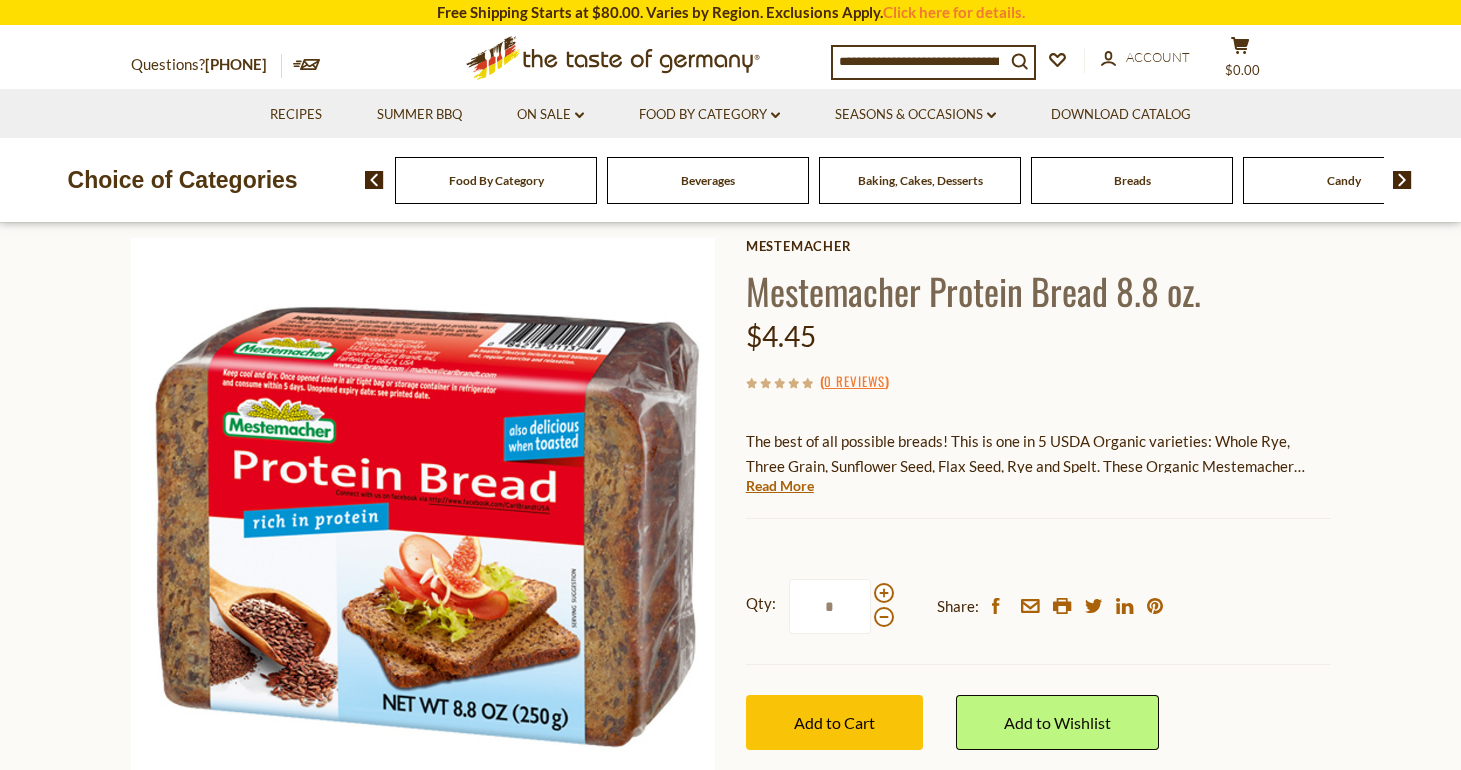 scroll, scrollTop: 103, scrollLeft: 0, axis: vertical 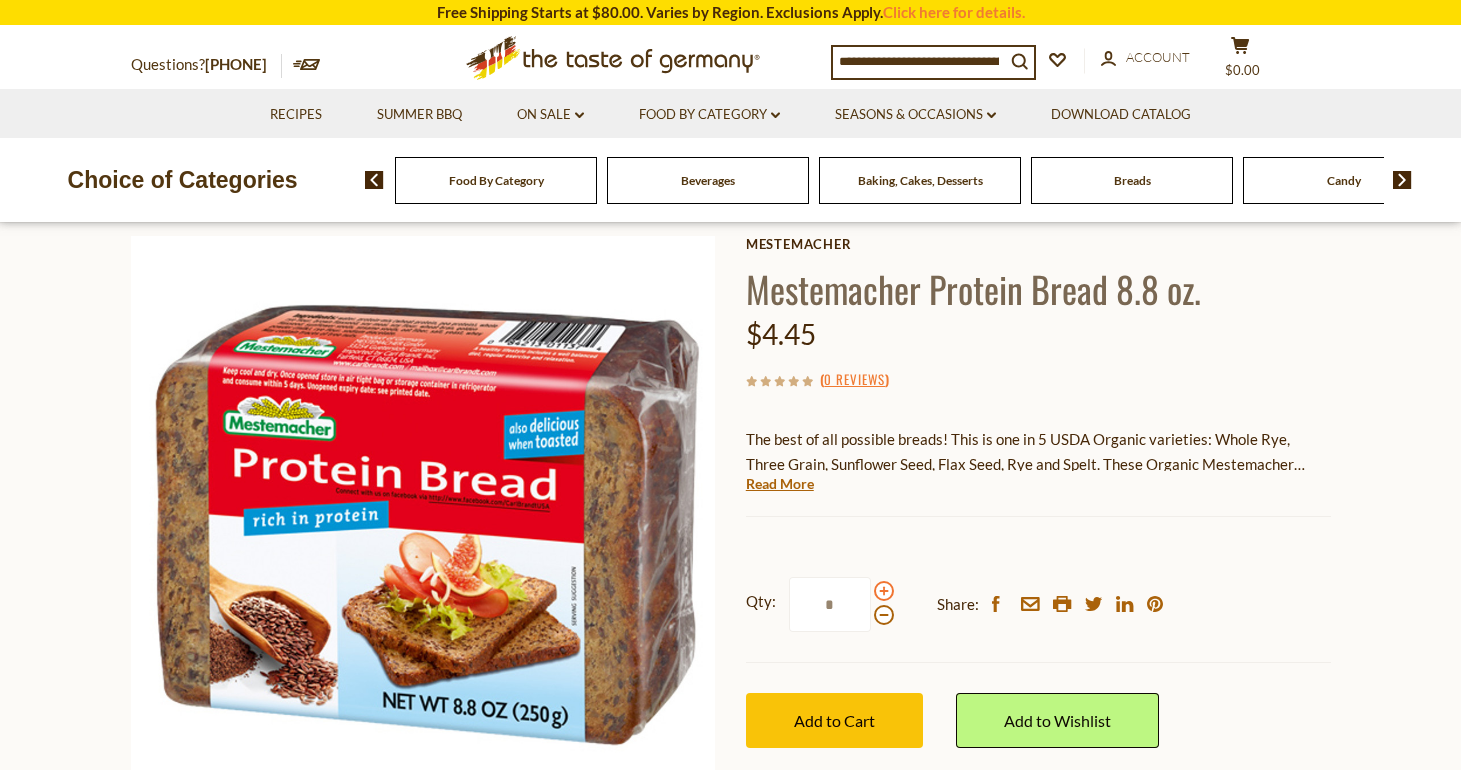 click at bounding box center (884, 591) 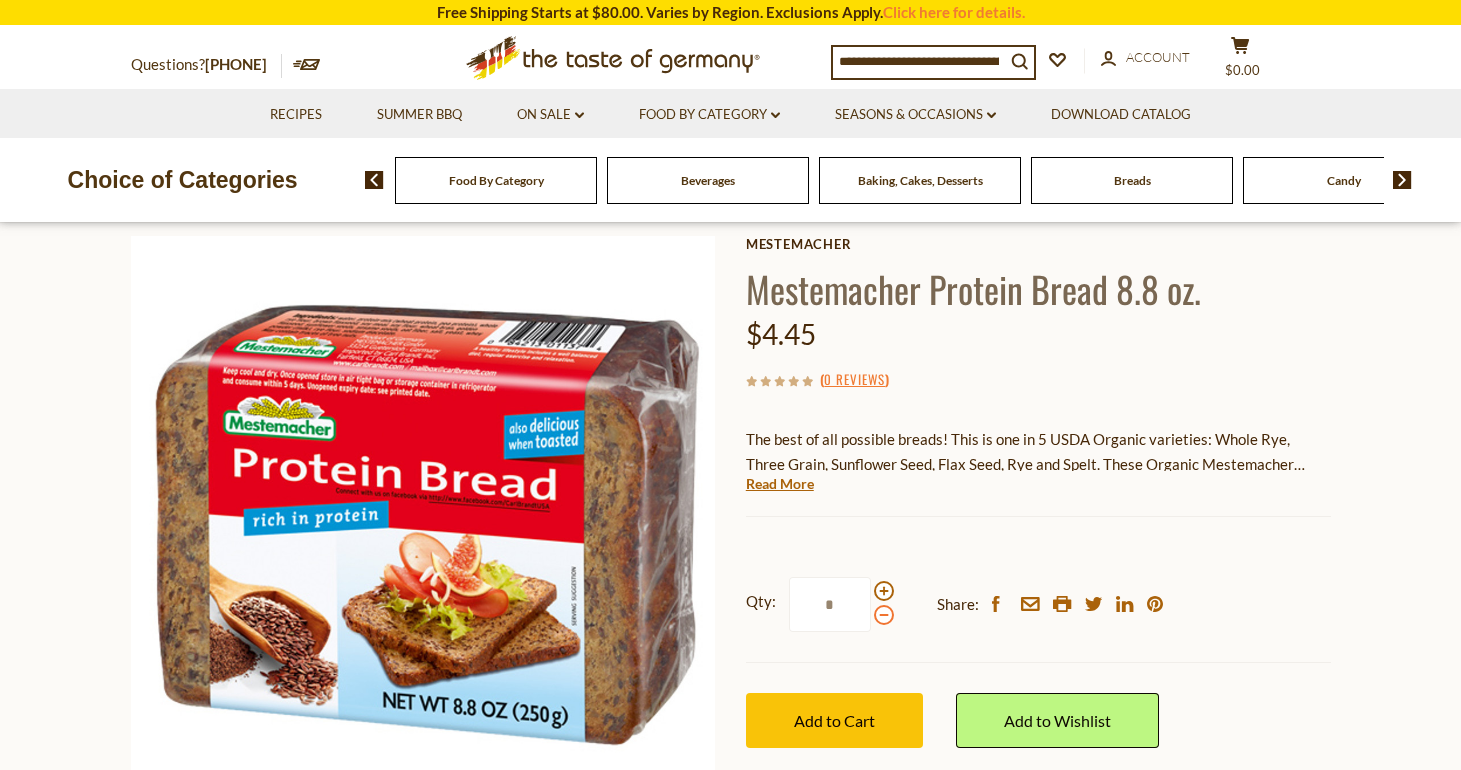 click at bounding box center [884, 615] 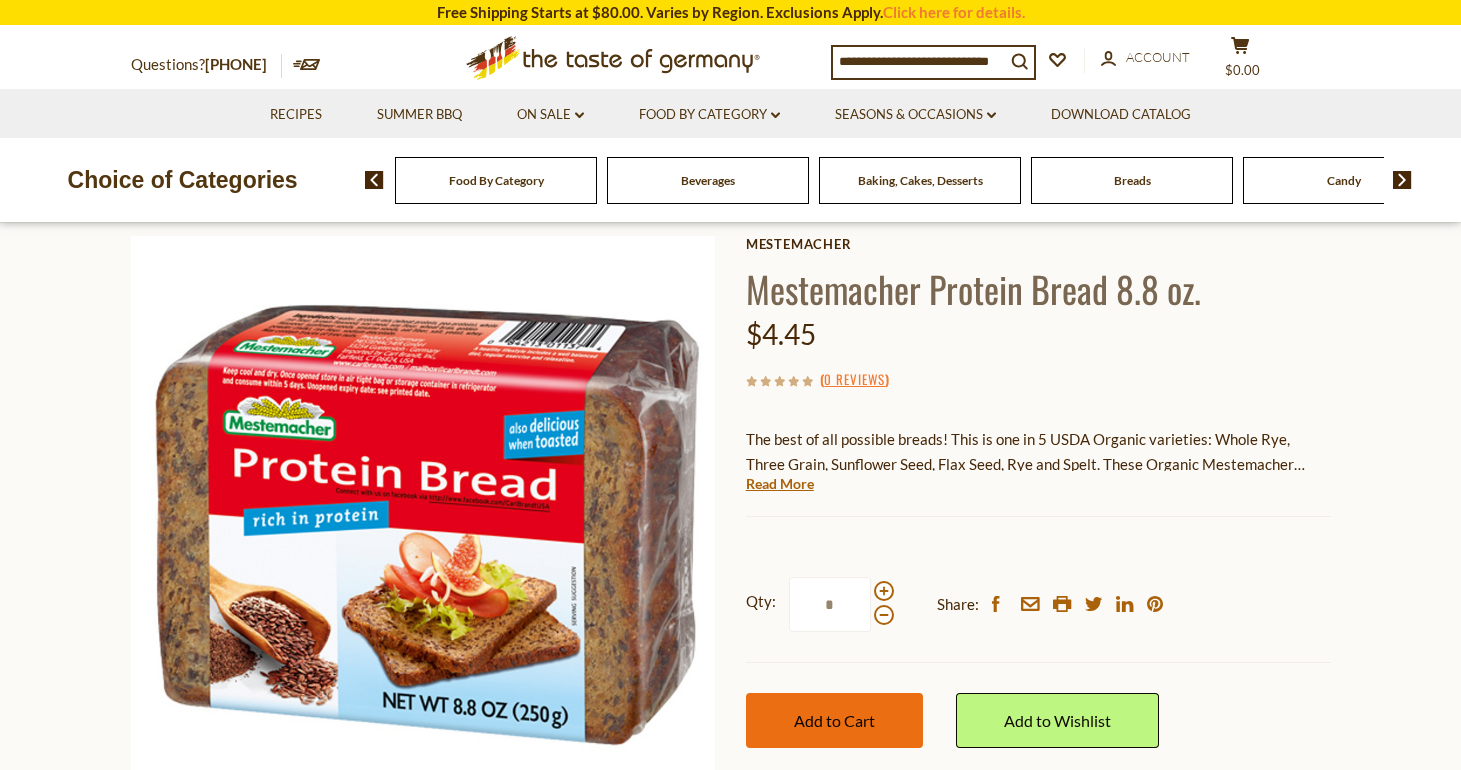 click on "Add to Cart" at bounding box center [834, 720] 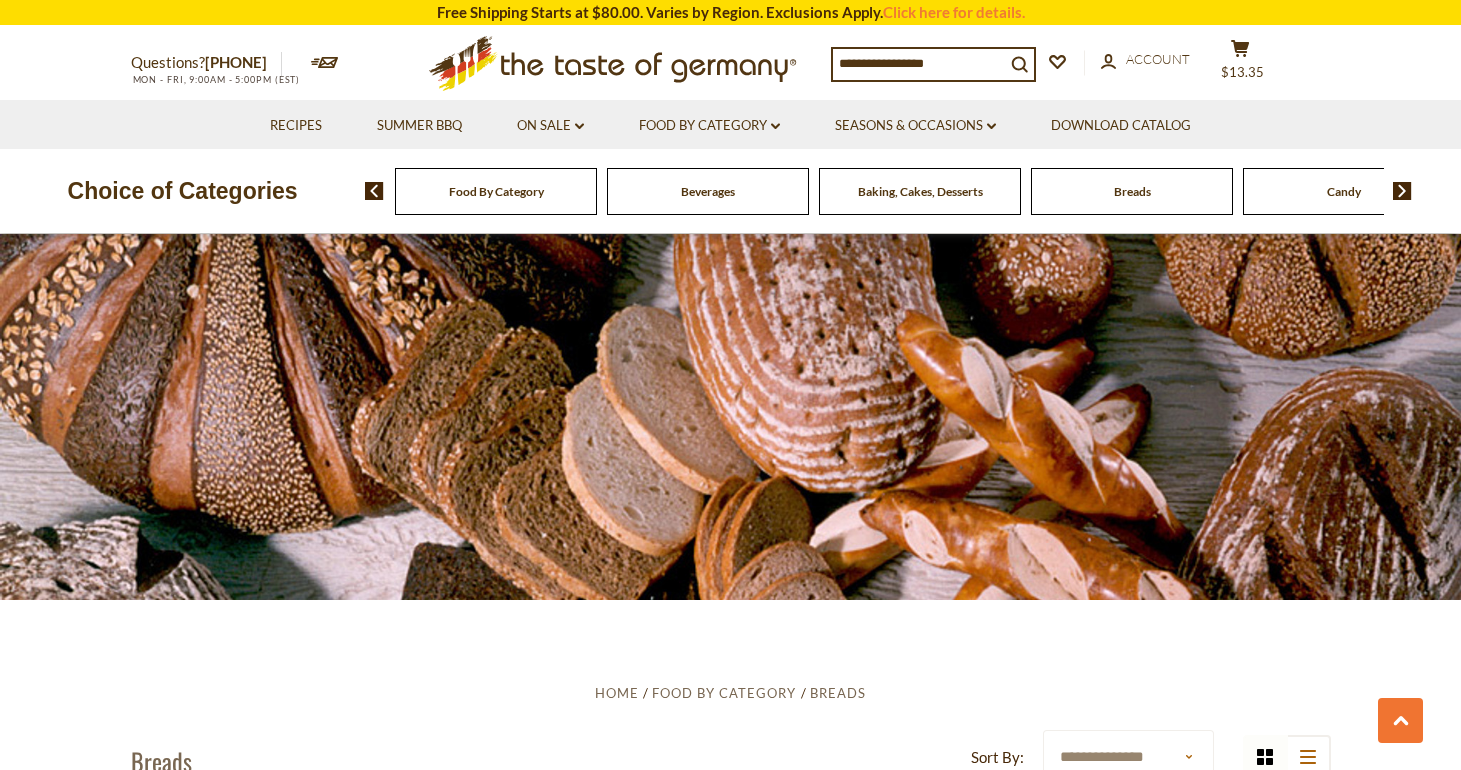 scroll, scrollTop: 3403, scrollLeft: 0, axis: vertical 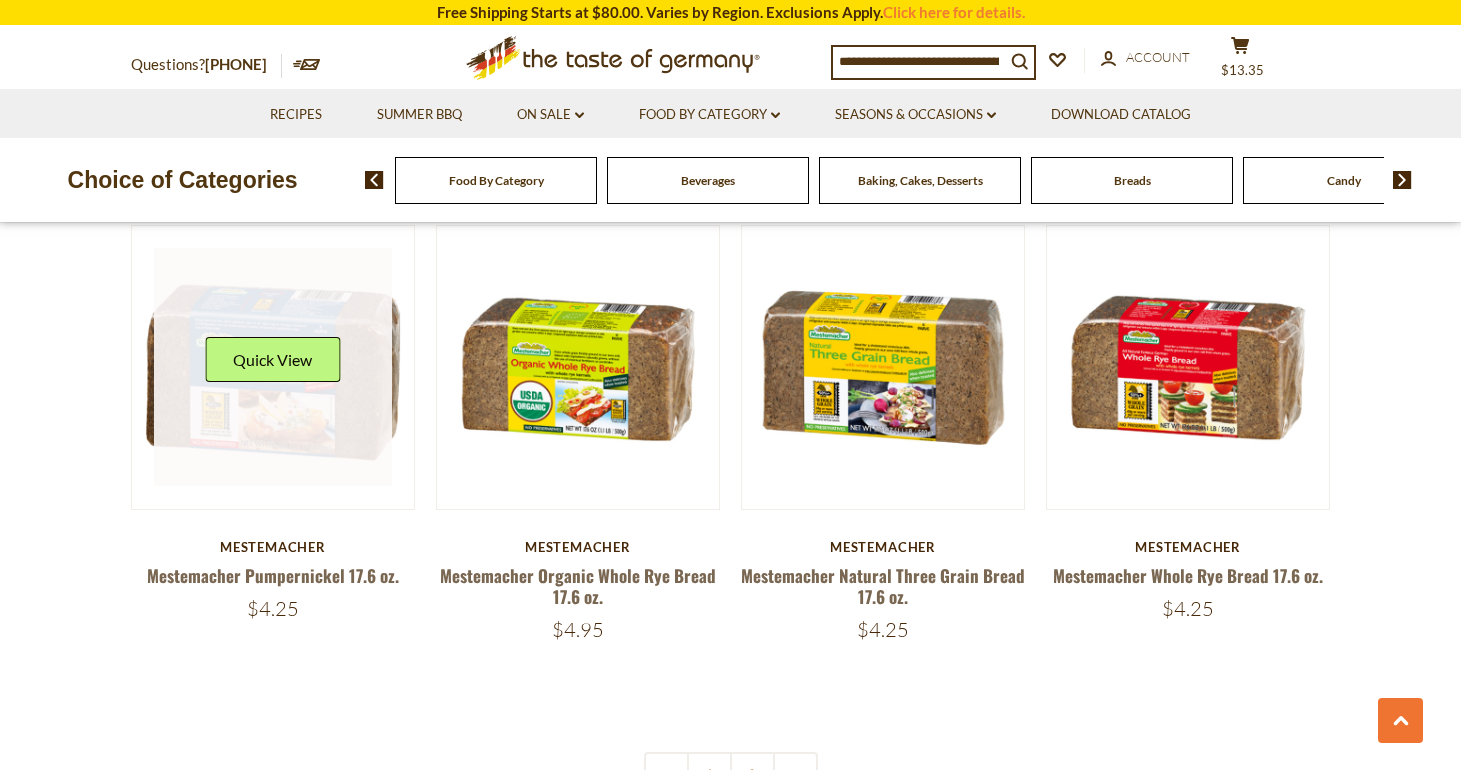 click at bounding box center (273, 367) 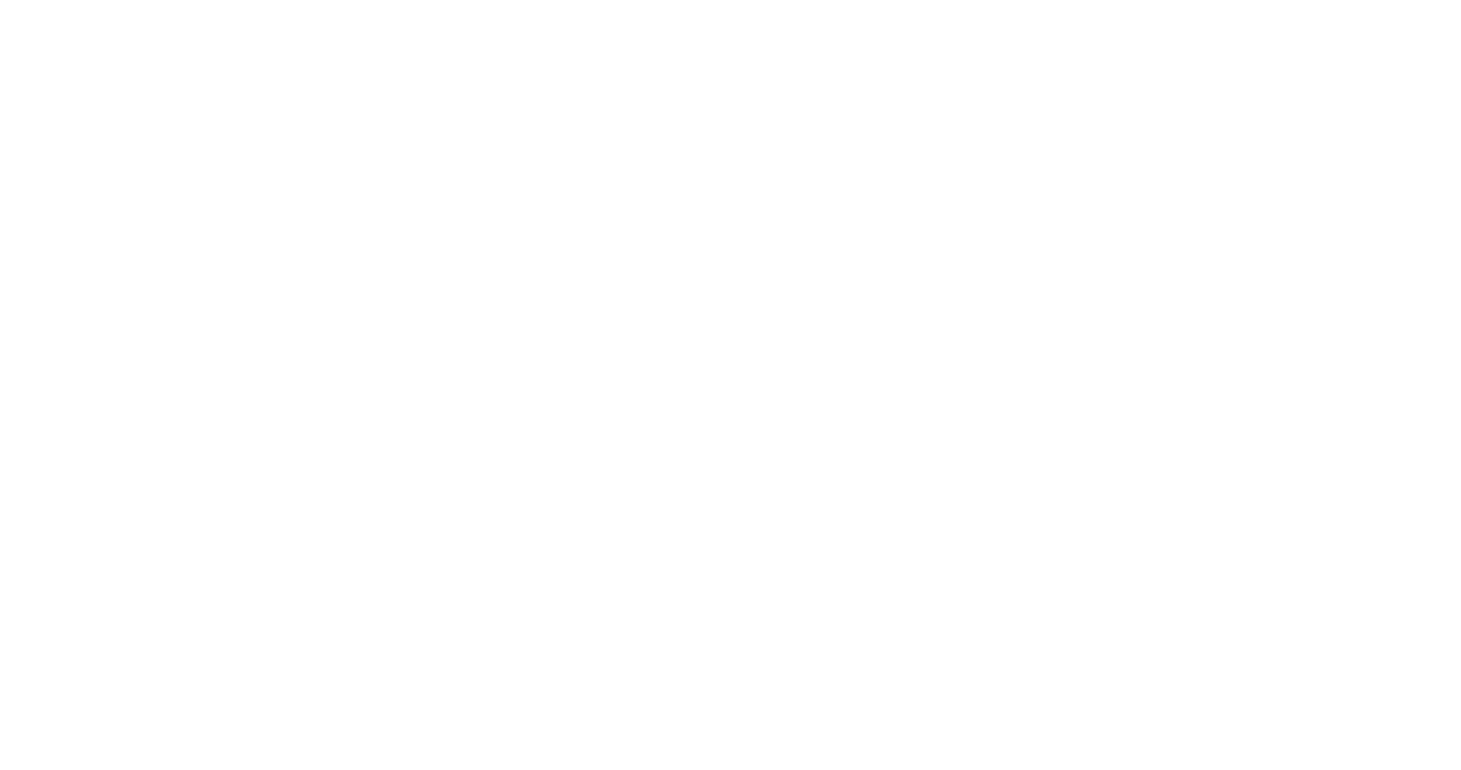 scroll, scrollTop: 0, scrollLeft: 0, axis: both 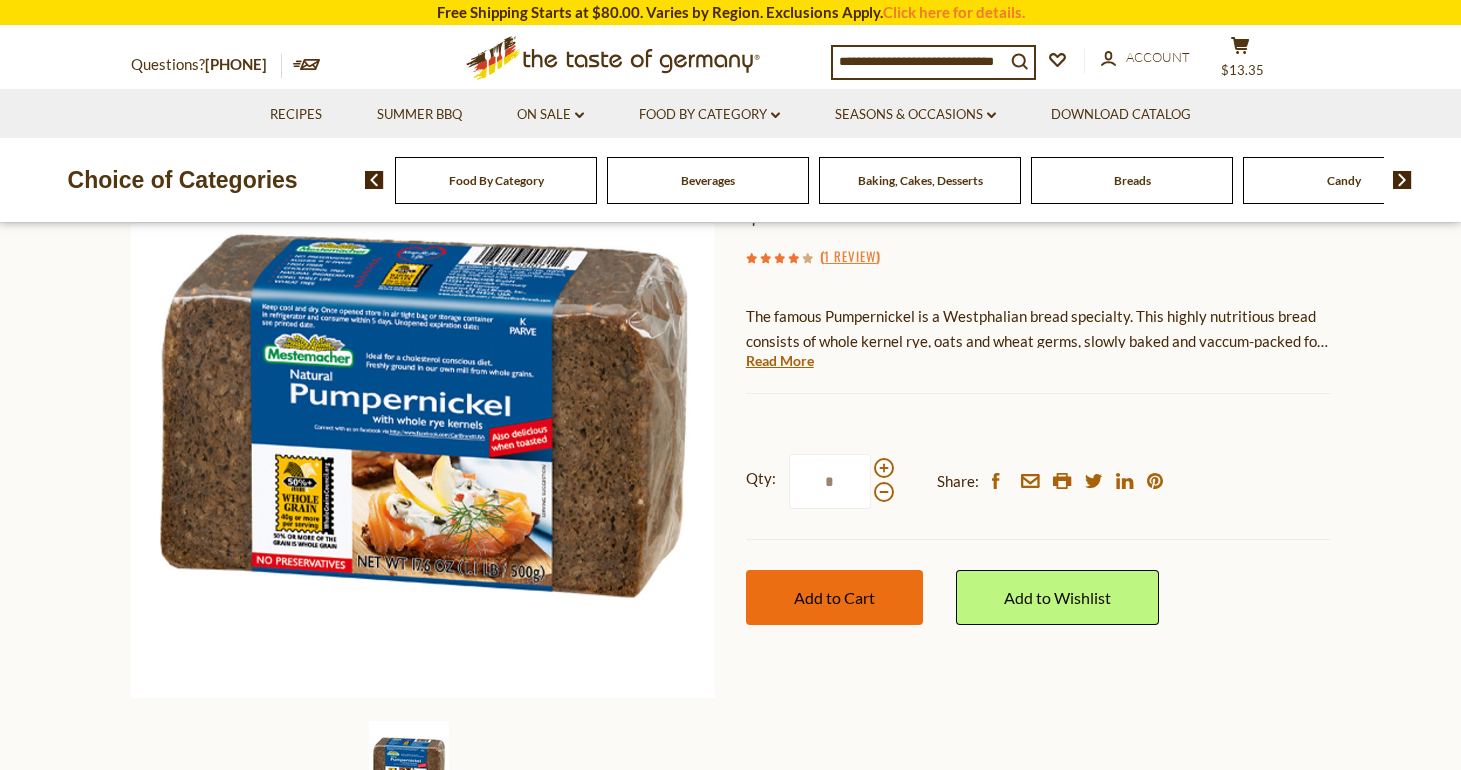 click on "Add to Cart" at bounding box center (834, 597) 